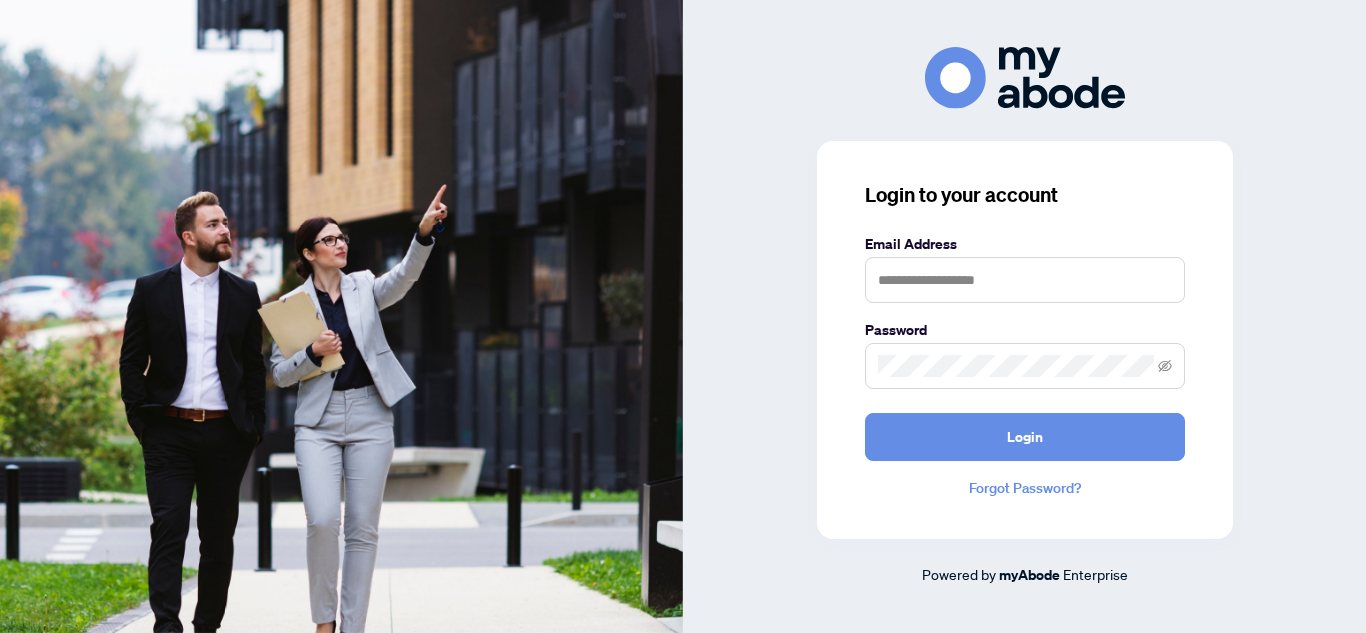 scroll, scrollTop: 0, scrollLeft: 0, axis: both 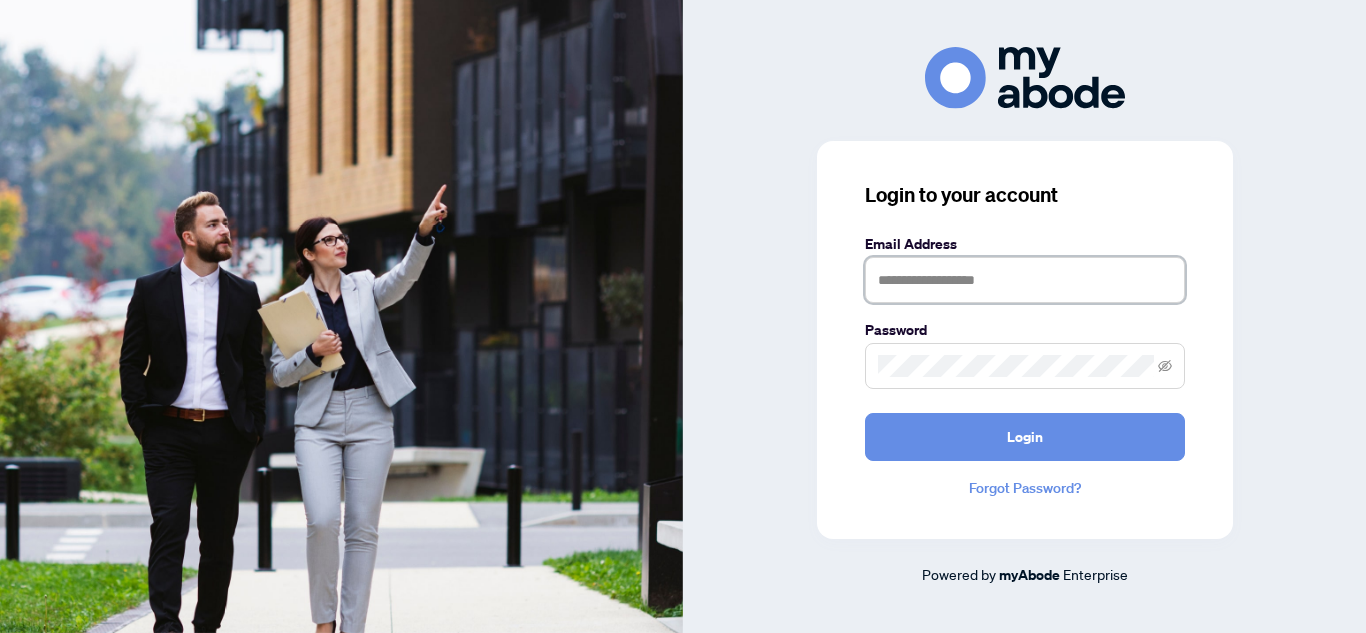 type on "**********" 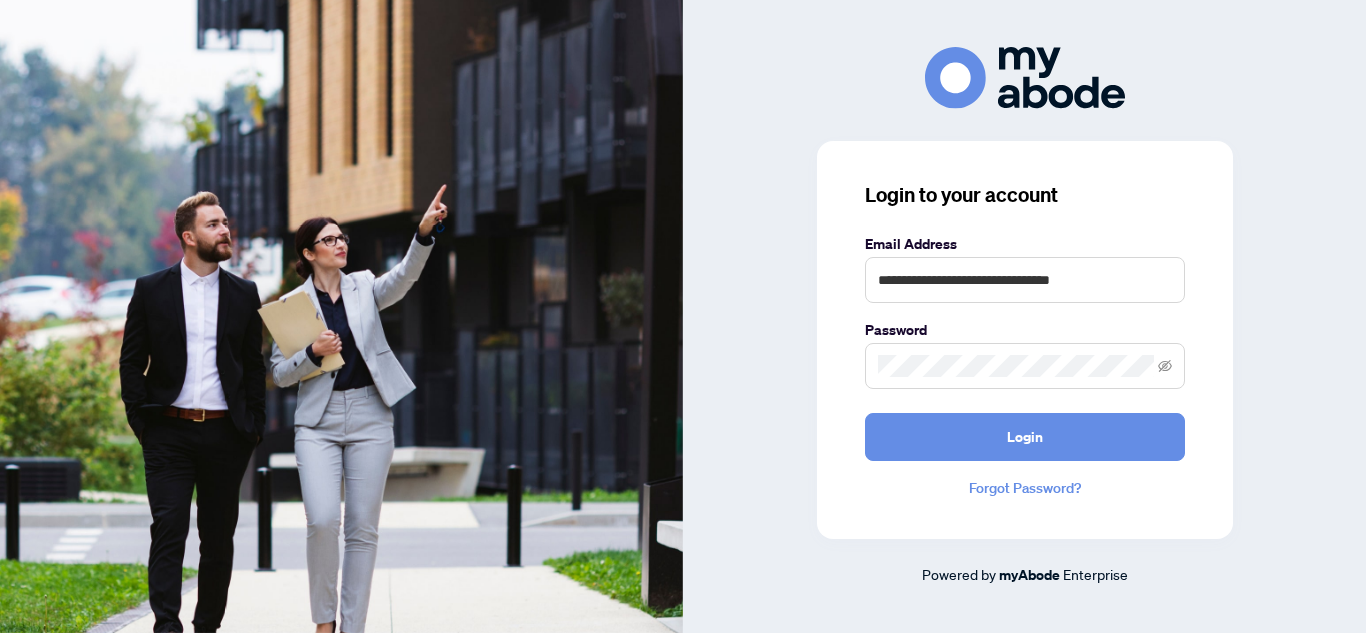 drag, startPoint x: 968, startPoint y: 395, endPoint x: 971, endPoint y: 434, distance: 39.115215 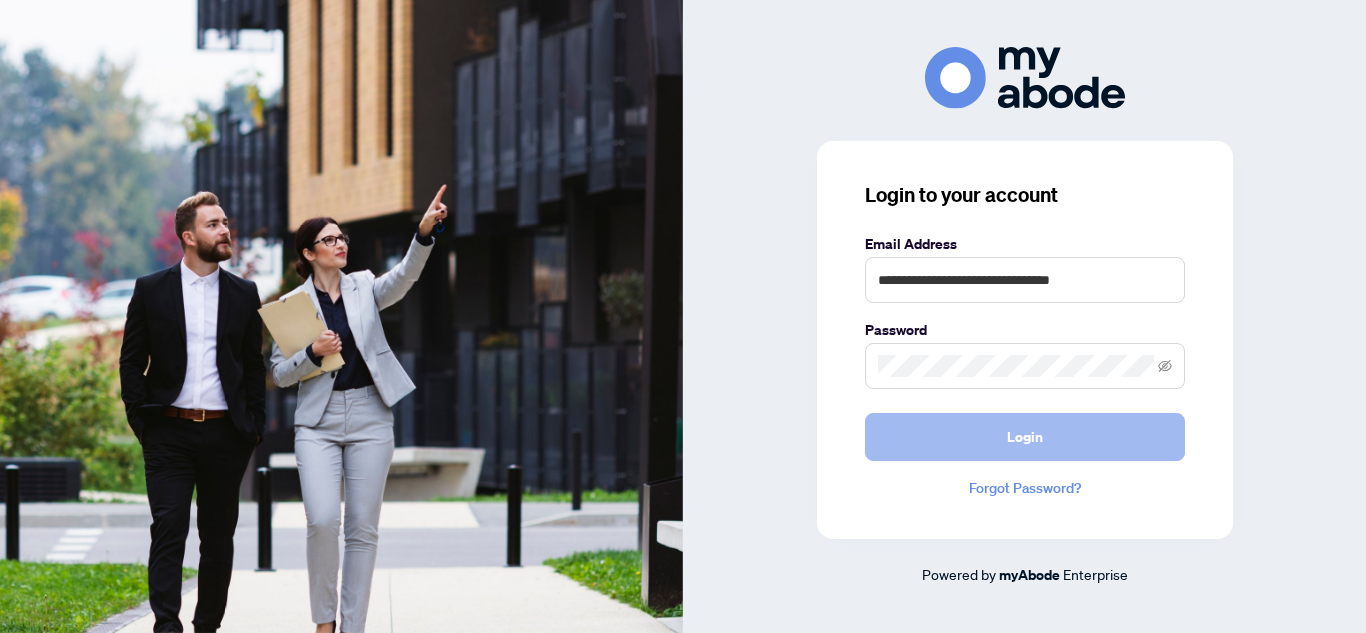click on "**********" at bounding box center [1025, 347] 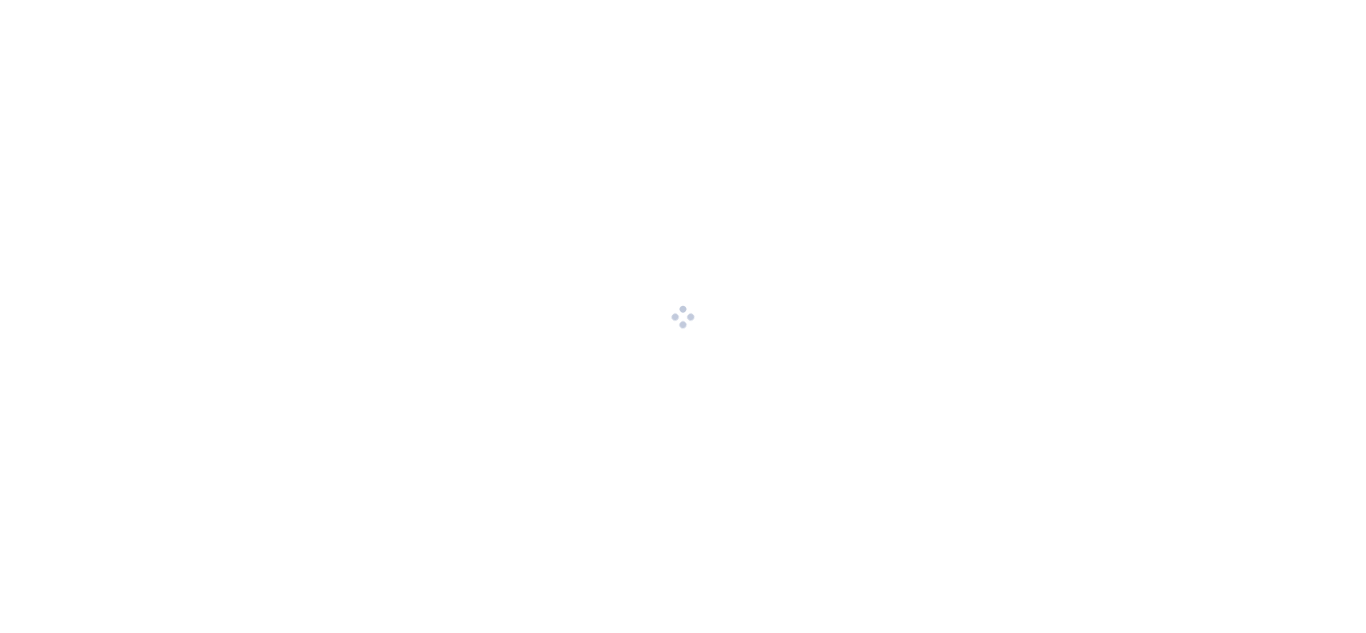 scroll, scrollTop: 0, scrollLeft: 0, axis: both 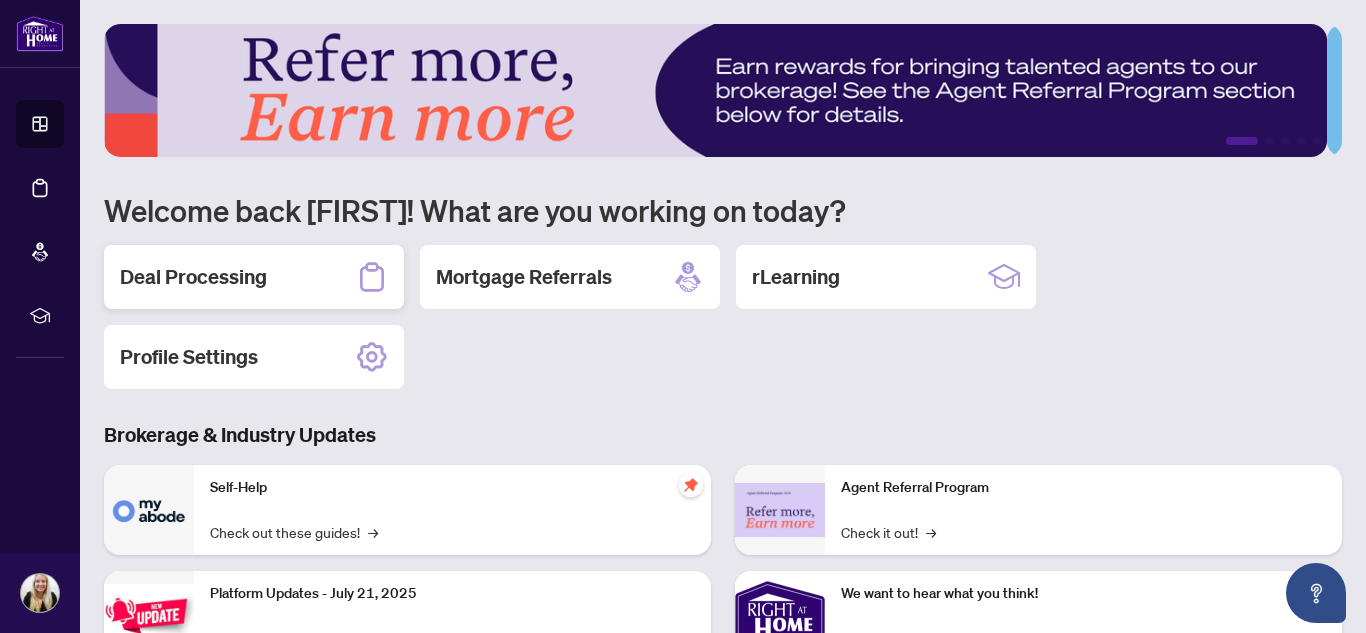 click on "Deal Processing" at bounding box center (254, 277) 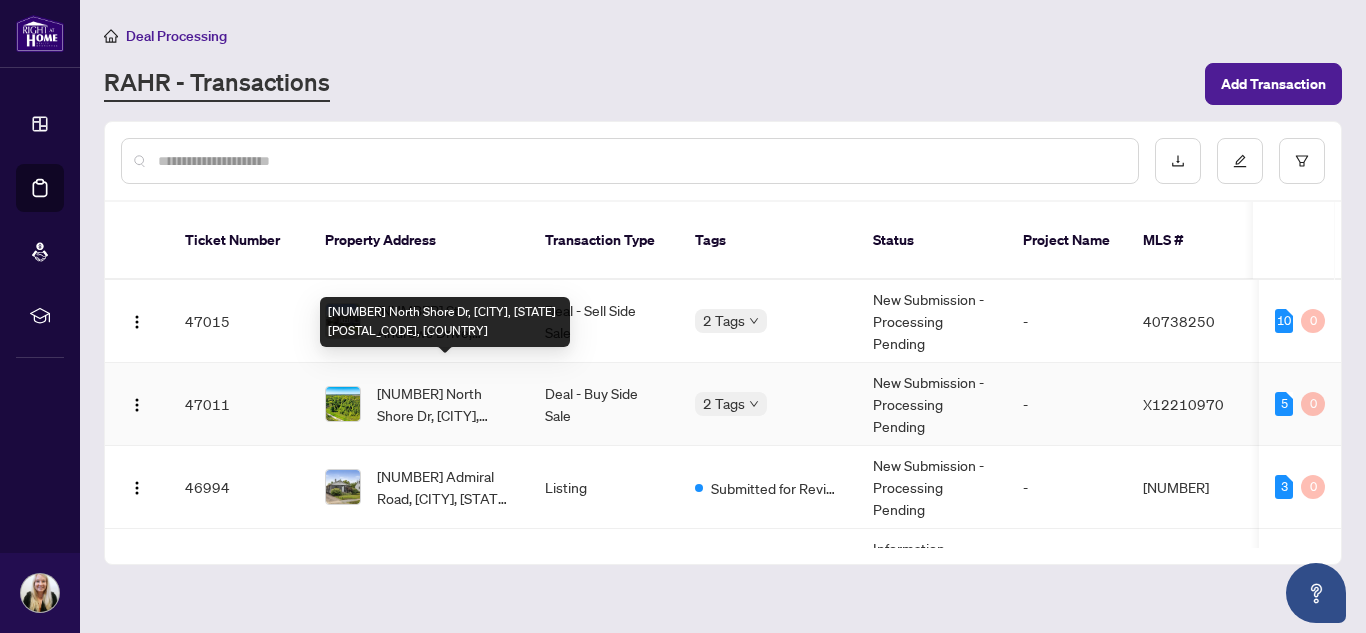 click on "[NUMBER] North Shore Dr, [CITY], [STATE] [POSTAL_CODE], [COUNTRY]" at bounding box center (445, 404) 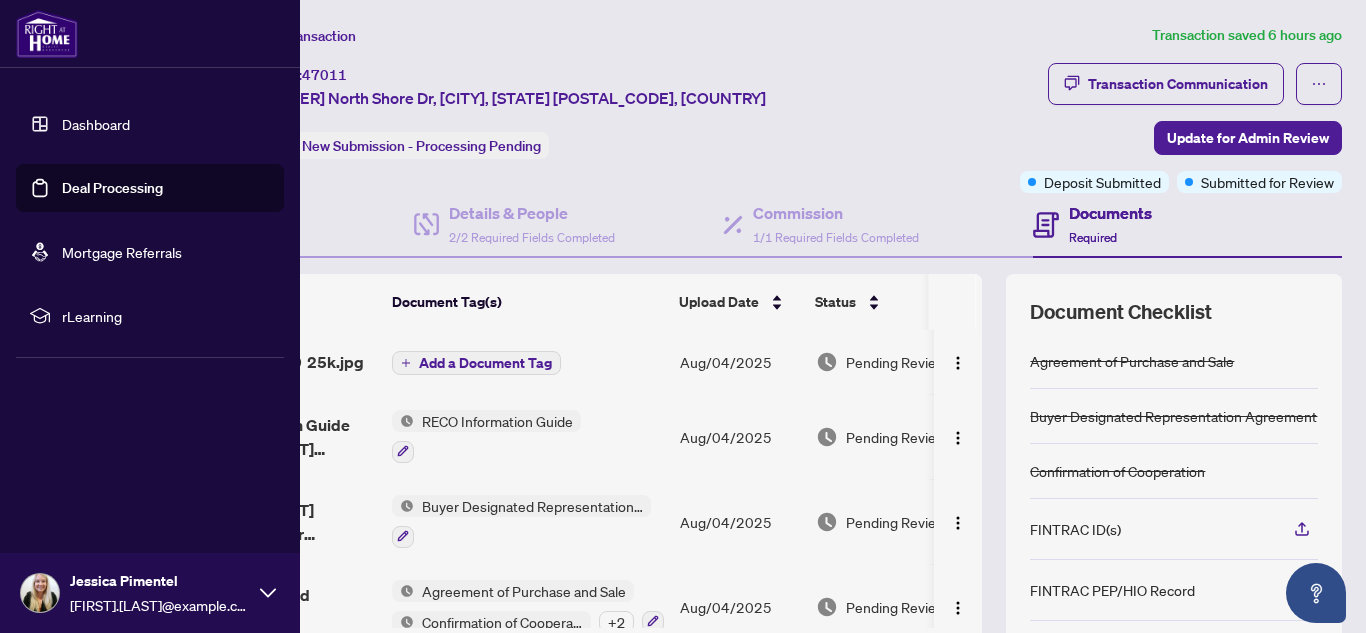 click on "Deal Processing" at bounding box center [112, 188] 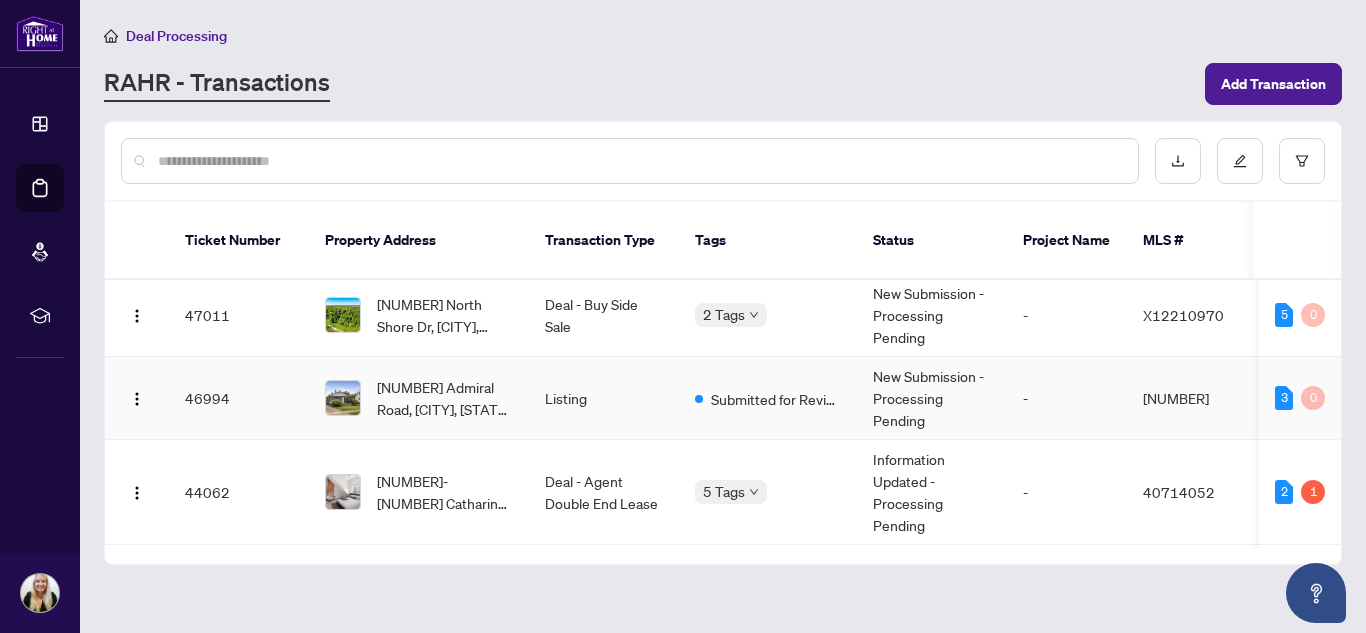 scroll, scrollTop: 100, scrollLeft: 0, axis: vertical 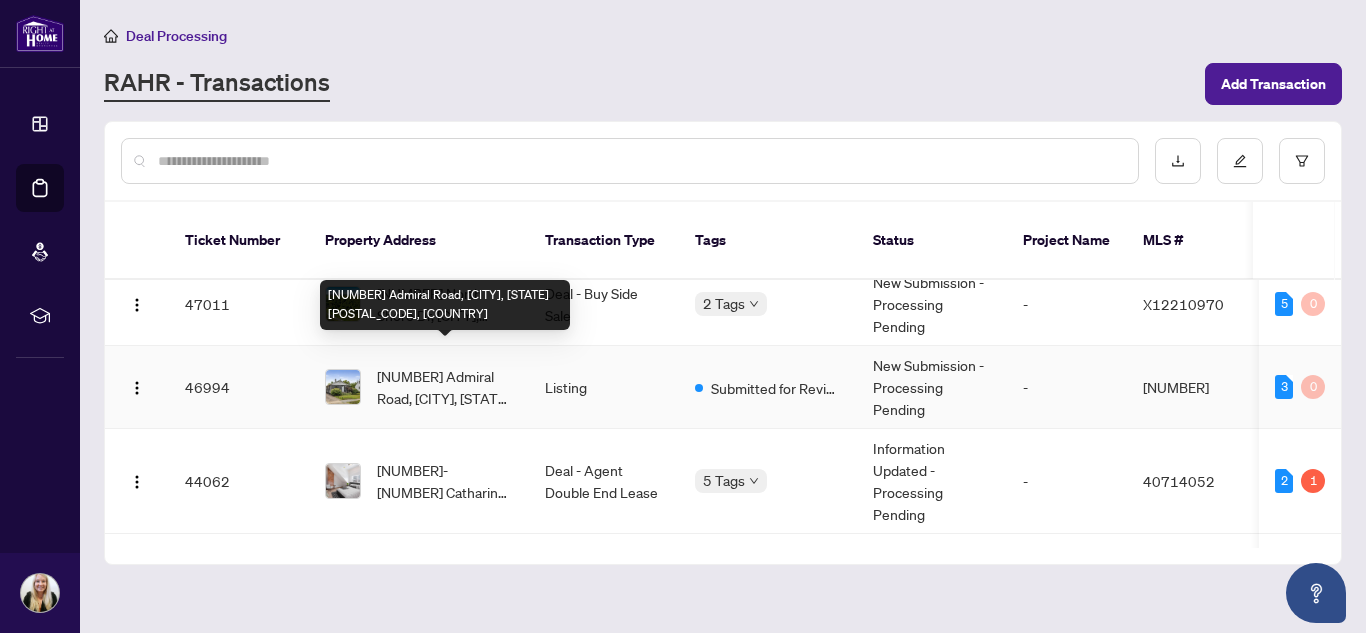 click on "[NUMBER] Admiral Road, [CITY], [STATE] [POSTAL_CODE], [COUNTRY]" at bounding box center [445, 387] 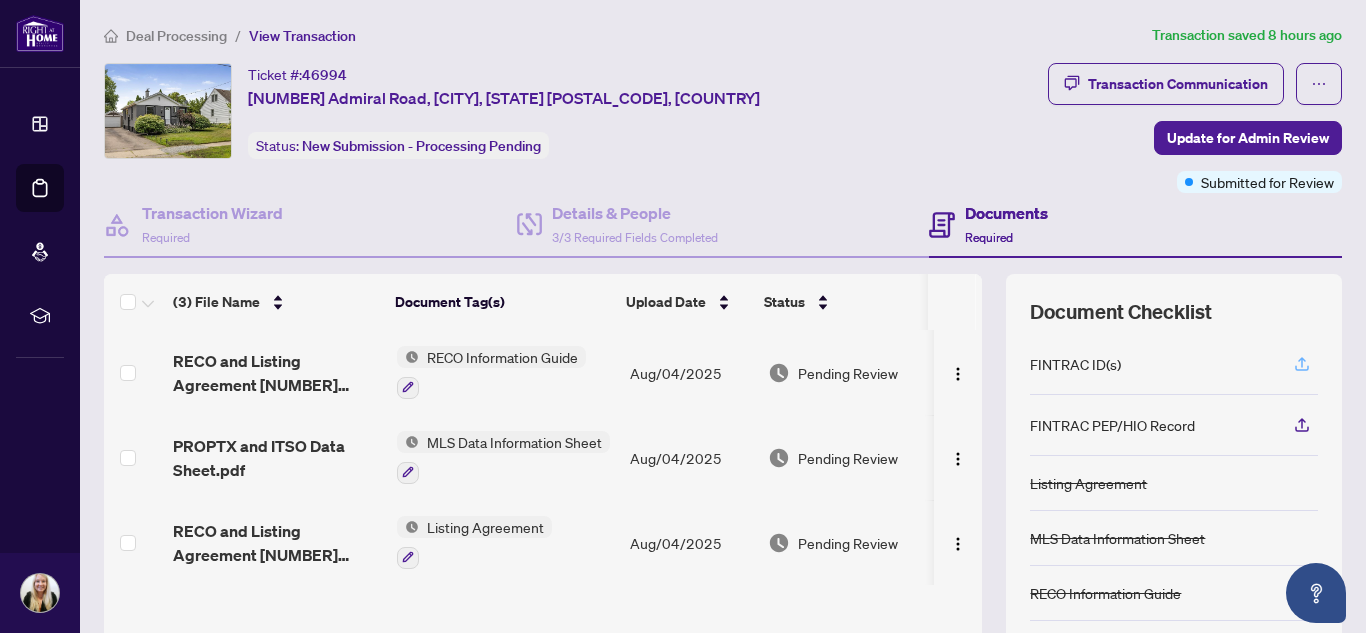 click 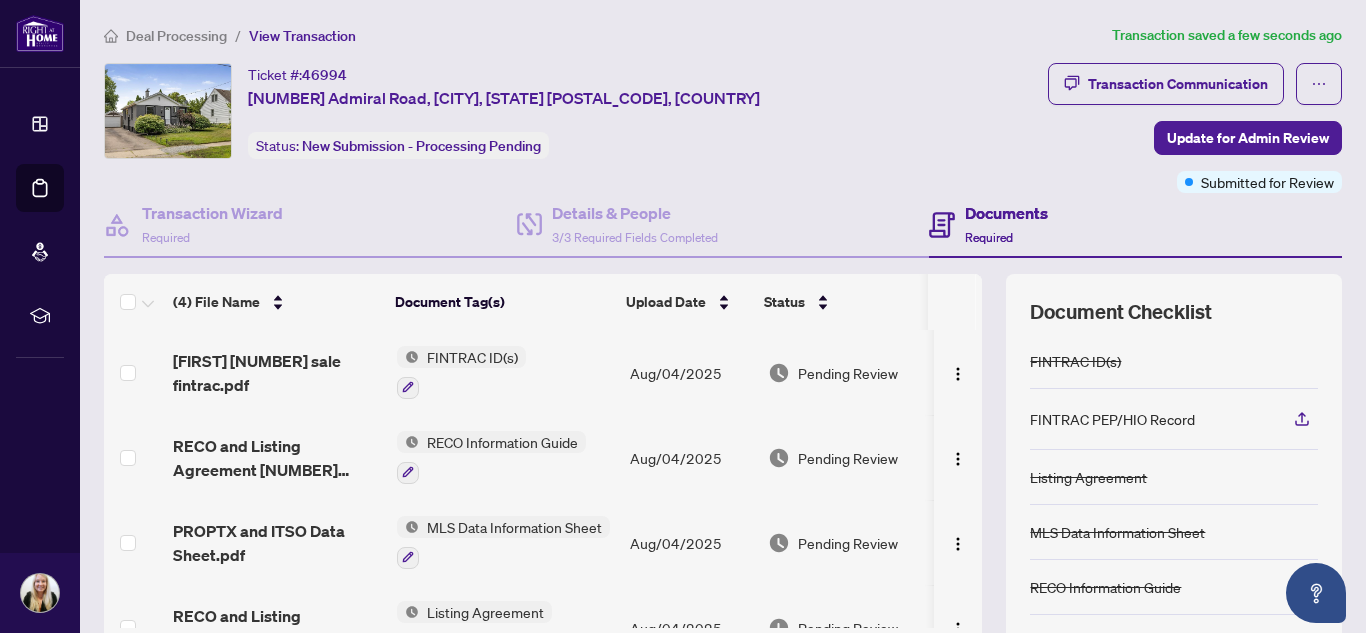 click on "Ticket #: [NUMBER] [NUMBER] Admiral Road, [CITY], [STATE] [POSTAL_CODE], [COUNTRY] Status: New Submission - Processing Pending" at bounding box center (502, 128) 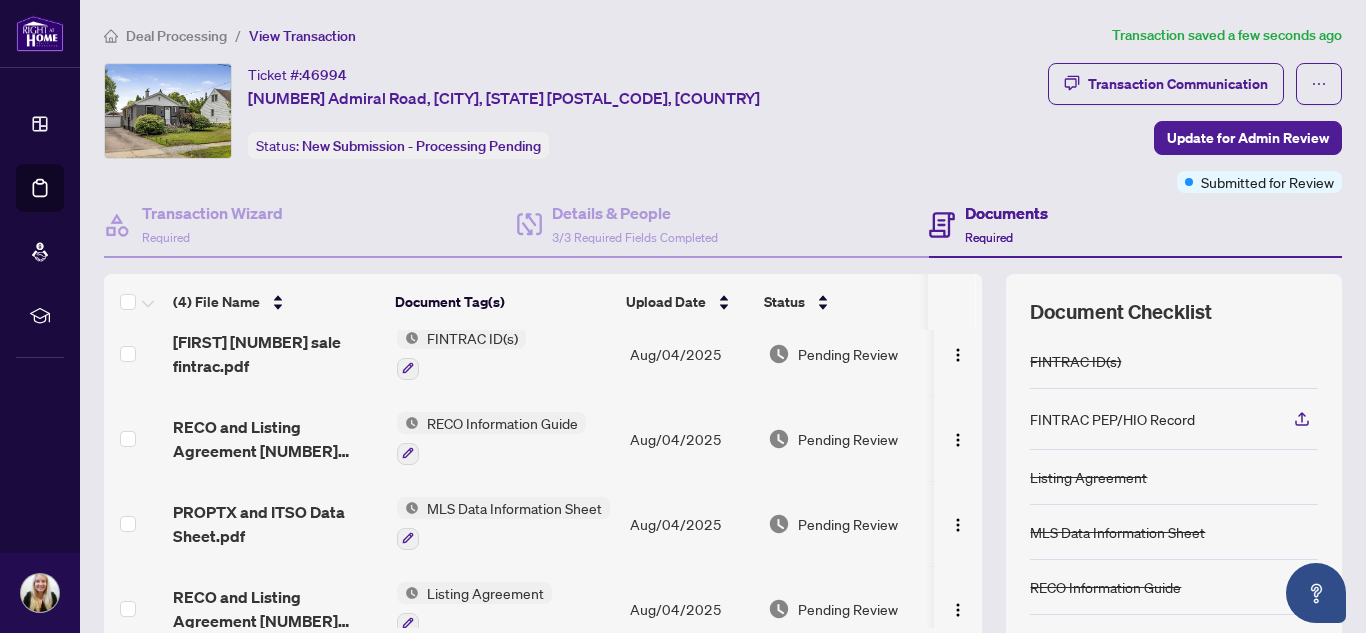 scroll, scrollTop: 47, scrollLeft: 0, axis: vertical 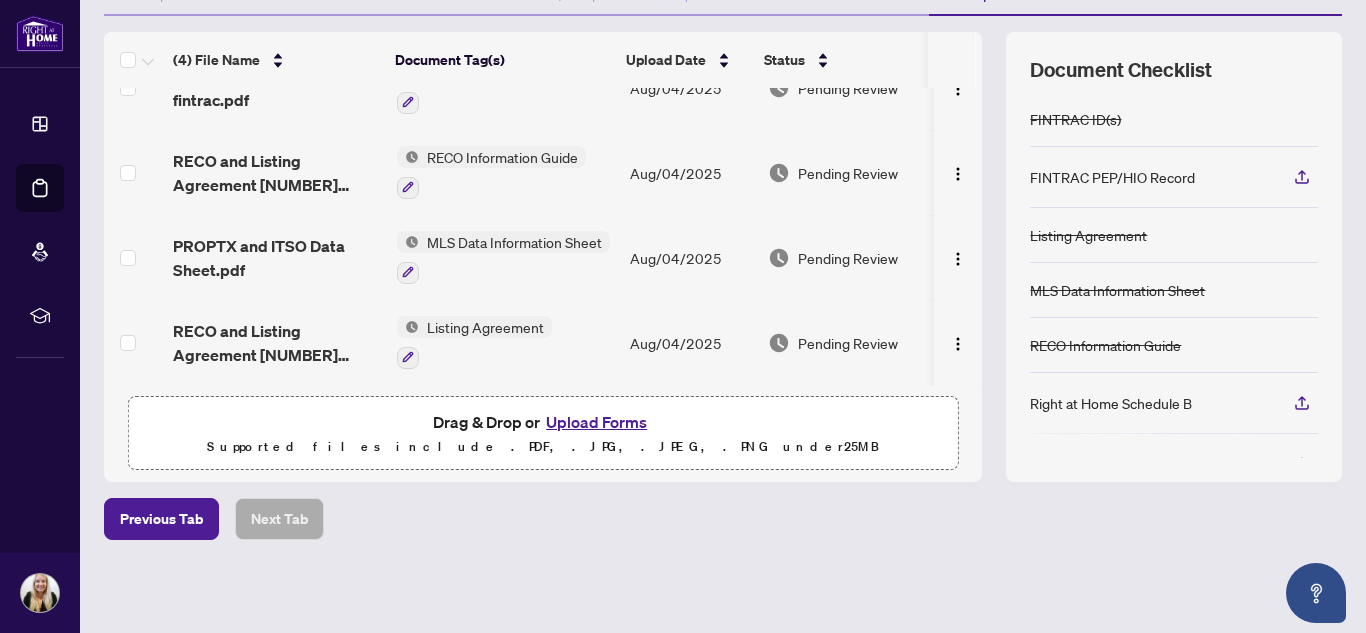click on "Upload Forms" at bounding box center (596, 422) 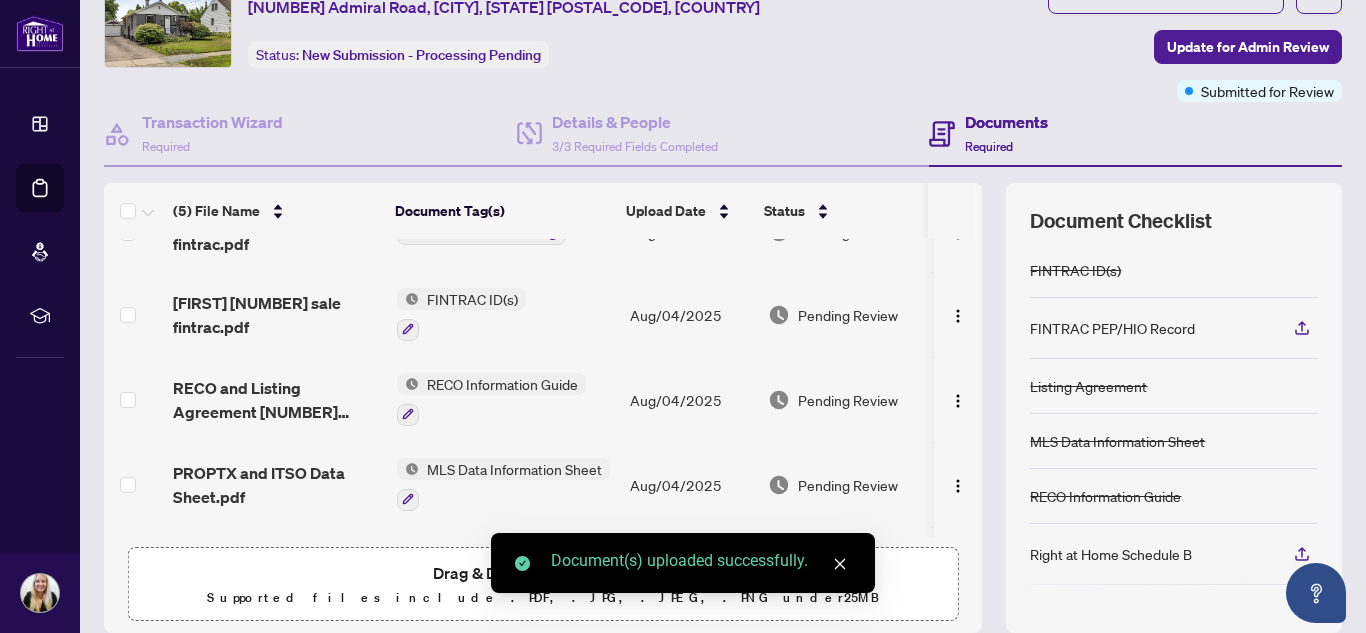 scroll, scrollTop: 0, scrollLeft: 0, axis: both 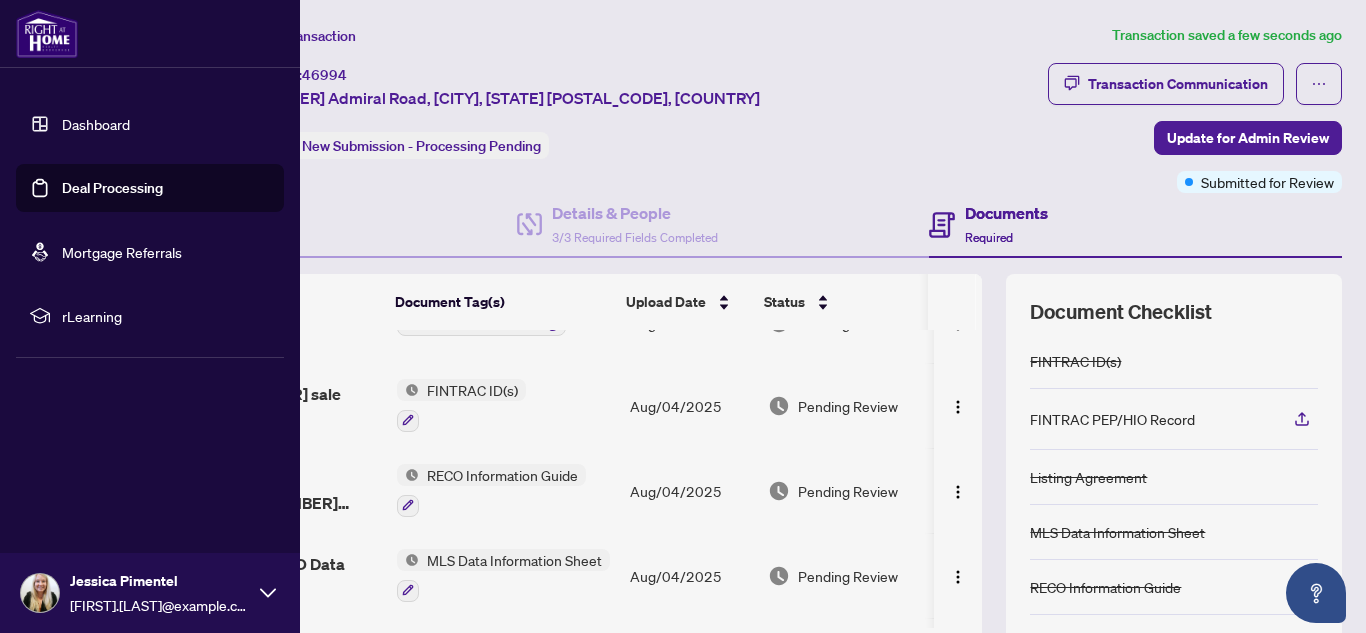 click on "Deal Processing" at bounding box center (112, 188) 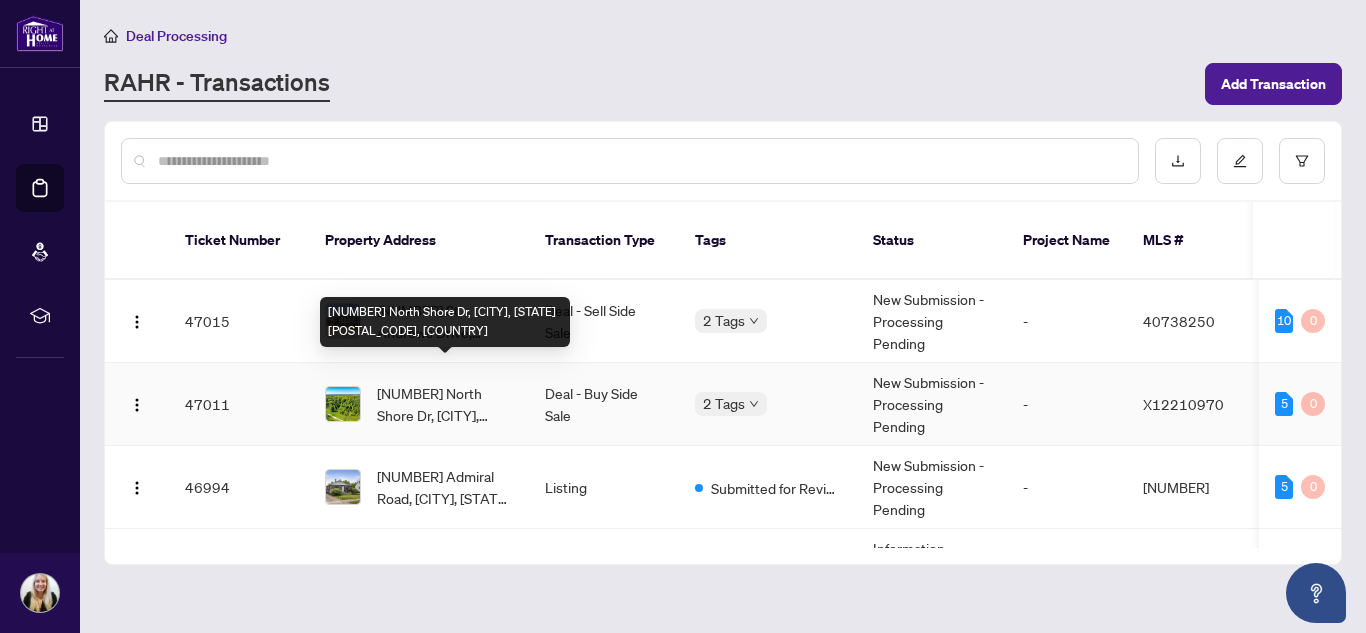 click on "[NUMBER] North Shore Dr, [CITY], [STATE] [POSTAL_CODE], [COUNTRY]" at bounding box center [445, 404] 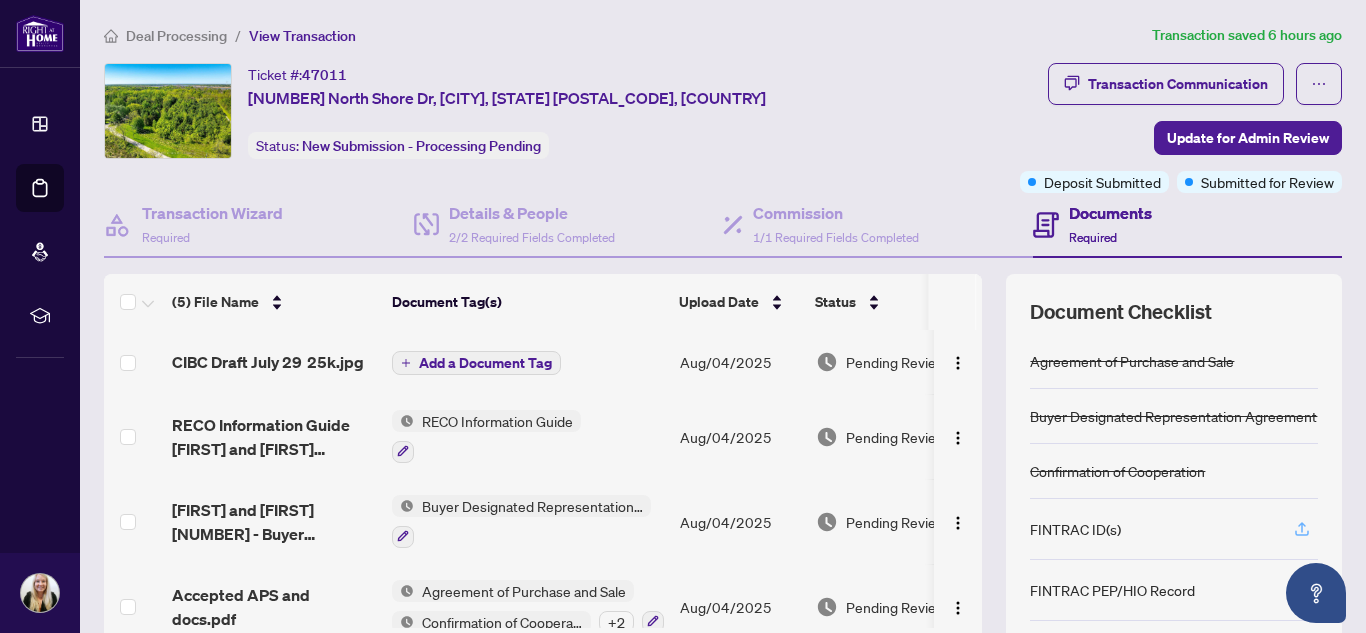 click 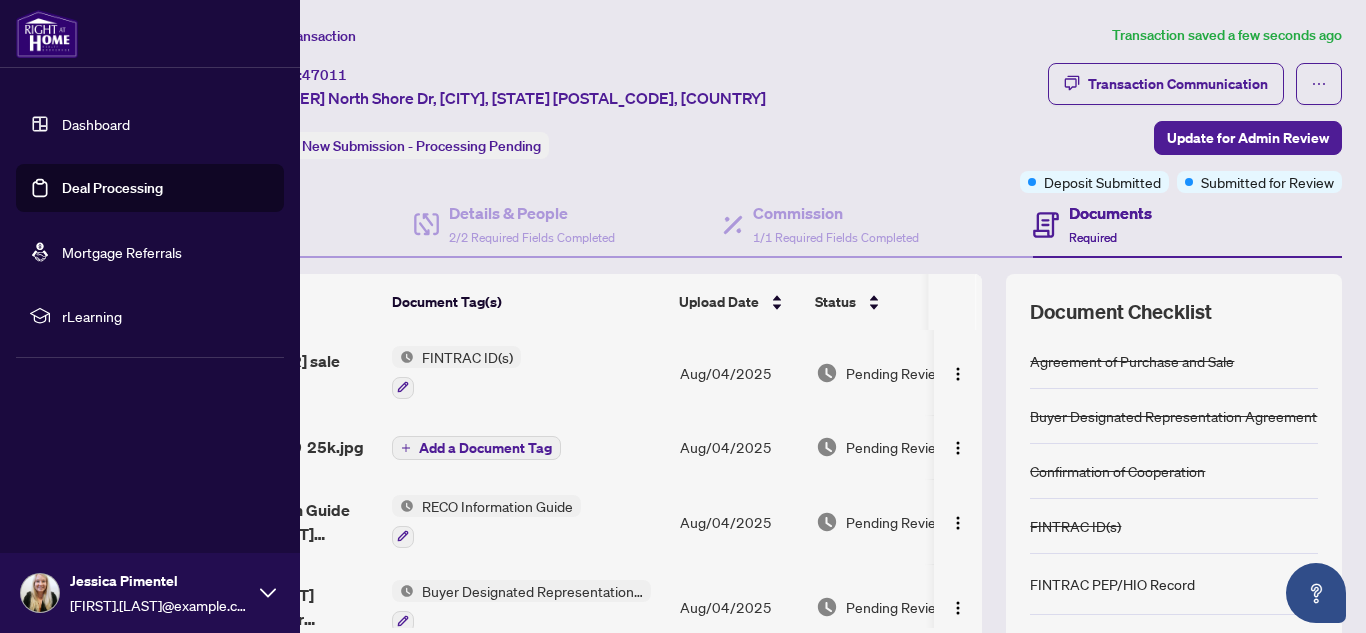 click on "Deal Processing" at bounding box center (112, 188) 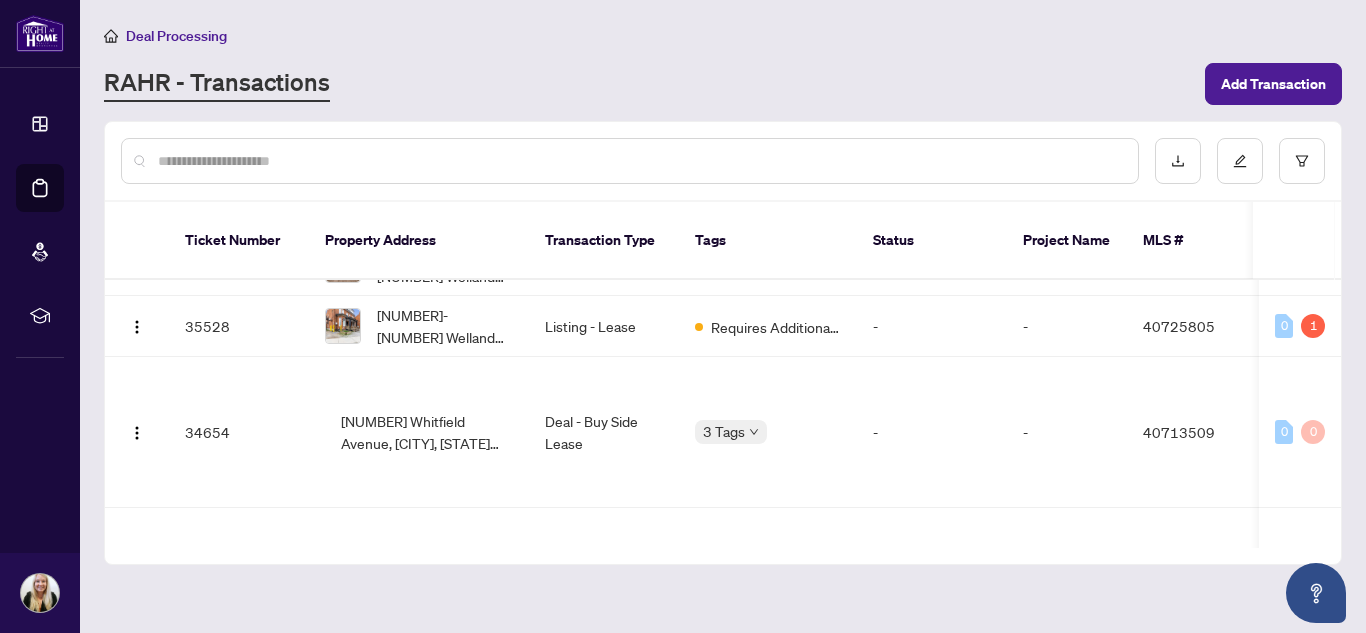 scroll, scrollTop: 1900, scrollLeft: 0, axis: vertical 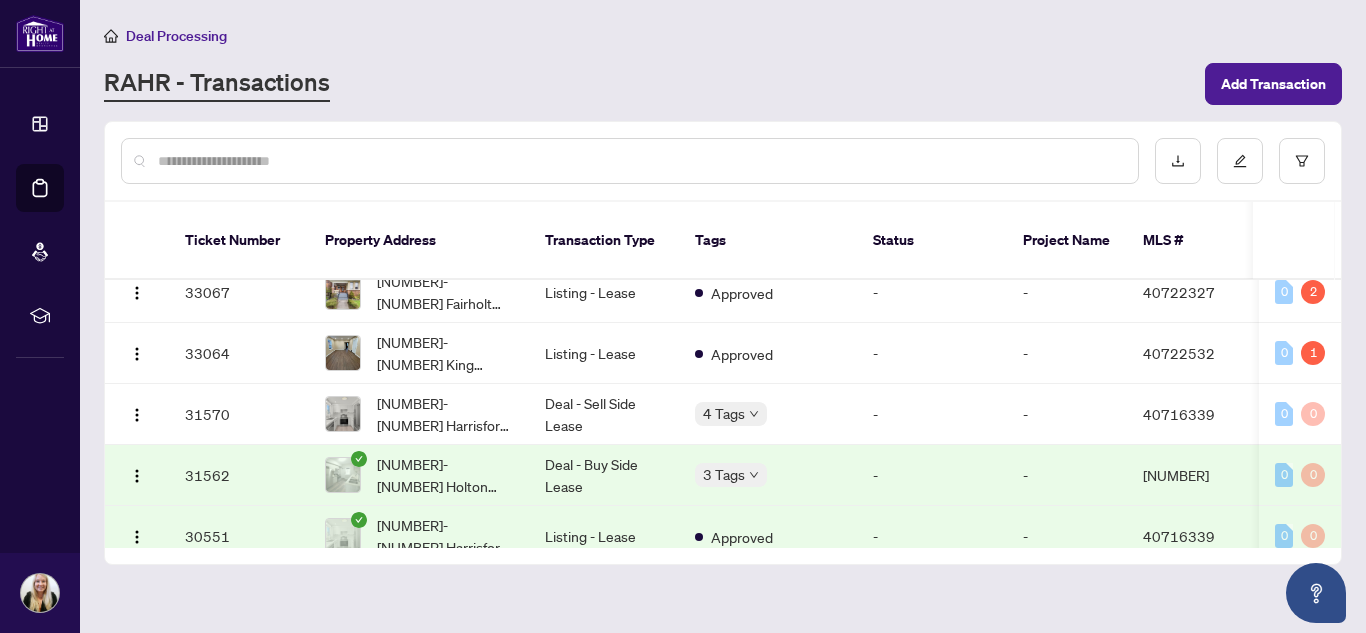 click at bounding box center [640, 161] 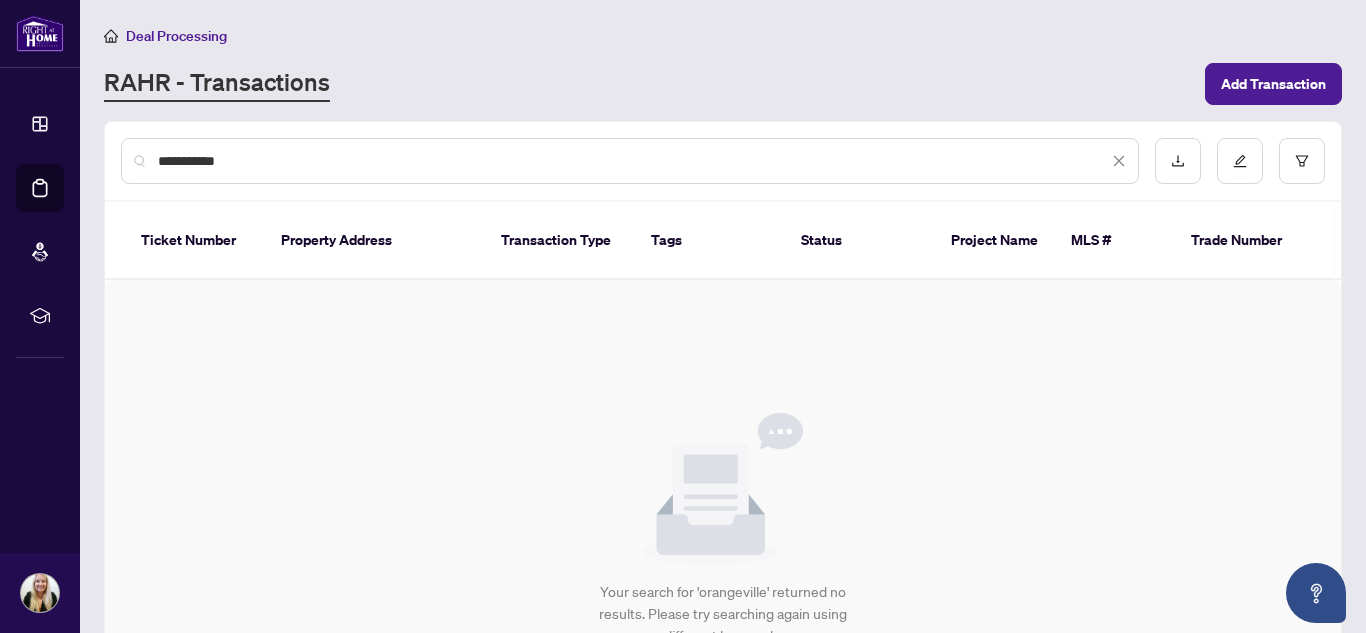 scroll, scrollTop: 0, scrollLeft: 0, axis: both 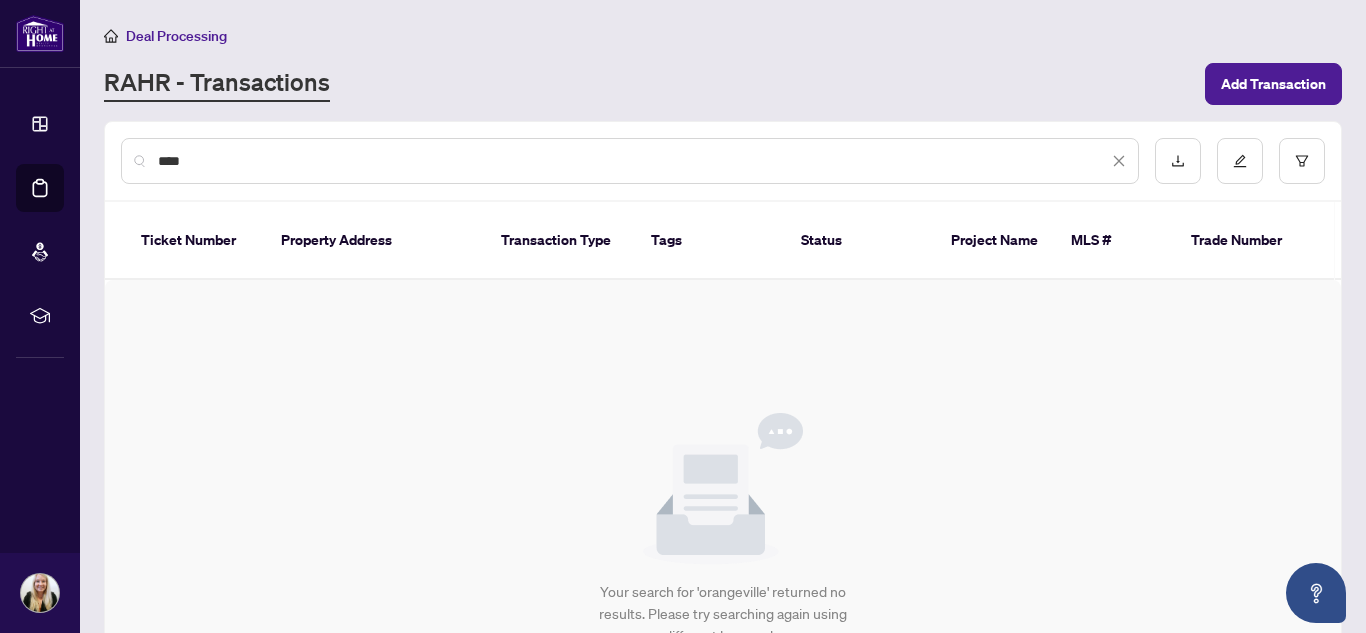 type on "*****" 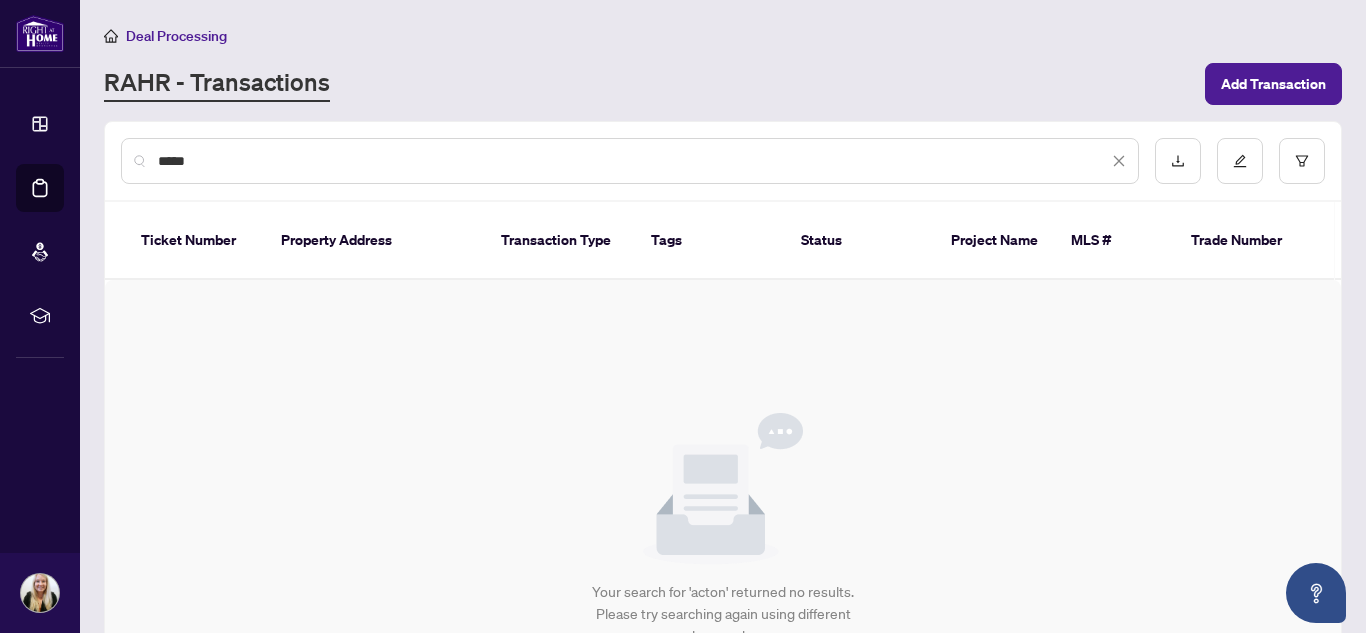 drag, startPoint x: 508, startPoint y: 156, endPoint x: 137, endPoint y: 162, distance: 371.04852 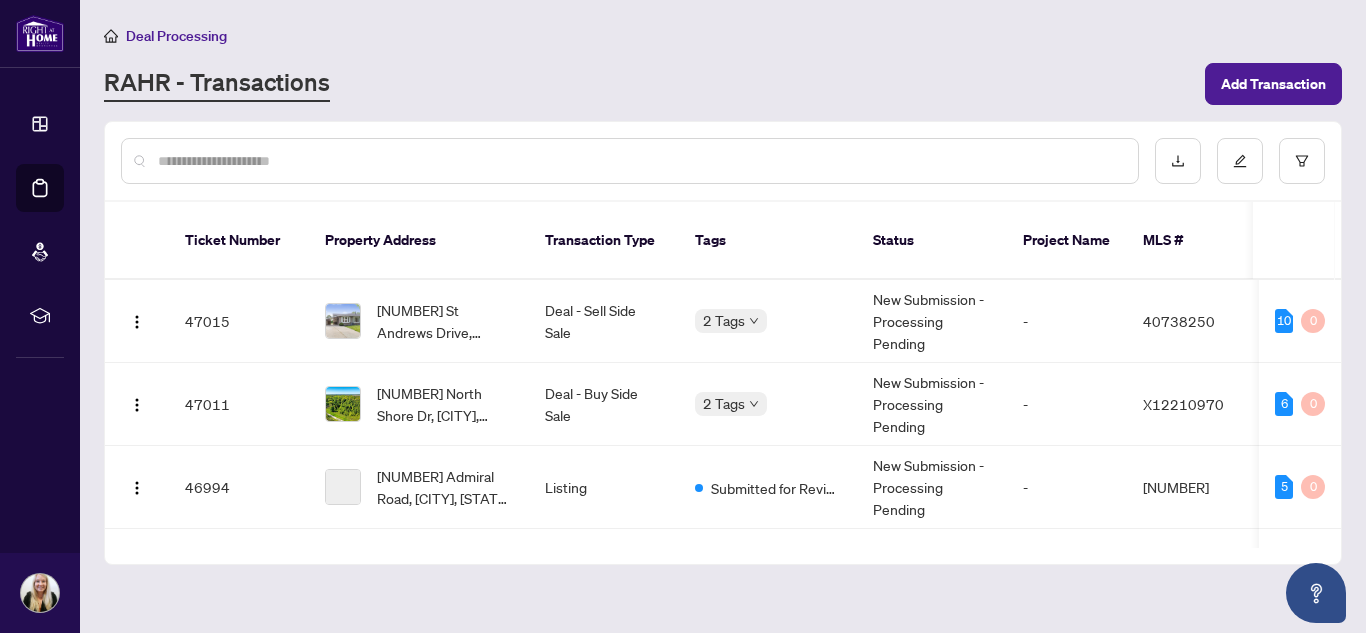 type 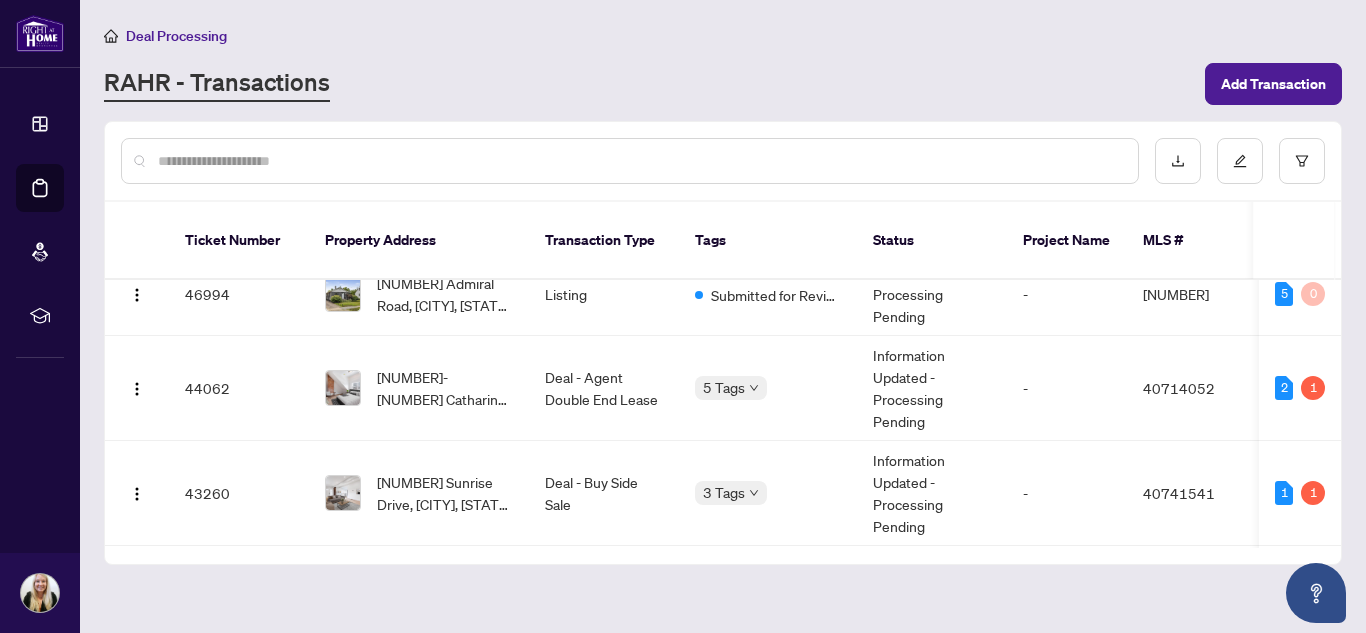 scroll, scrollTop: 0, scrollLeft: 0, axis: both 